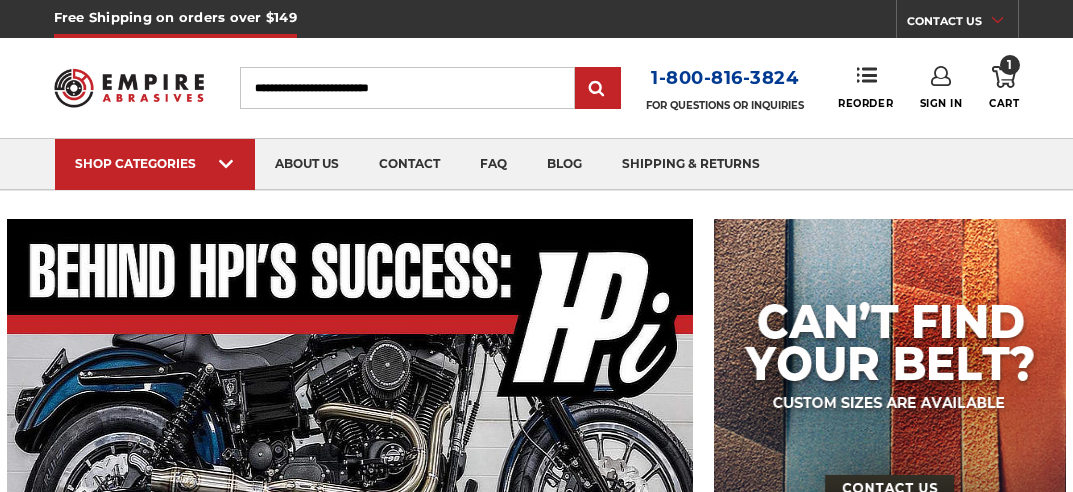 scroll, scrollTop: 0, scrollLeft: 0, axis: both 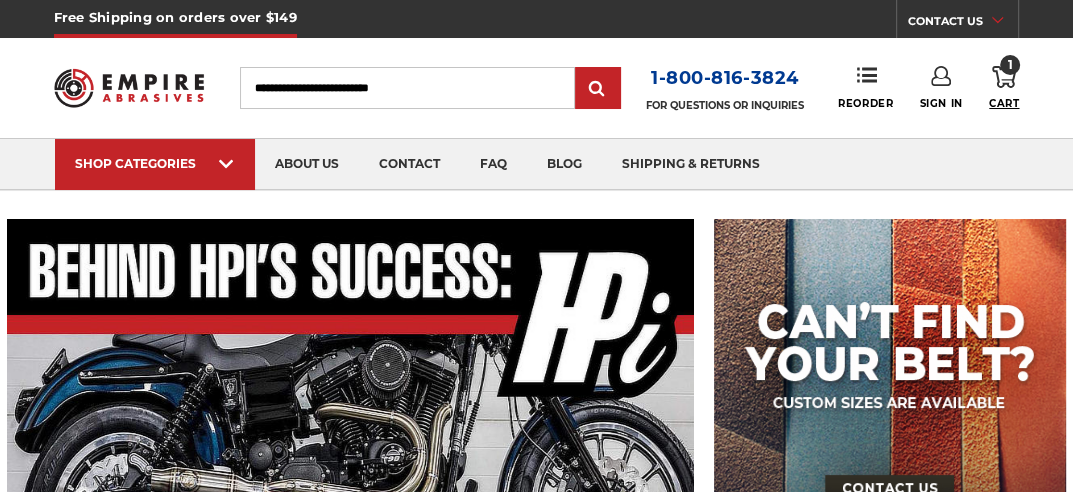 click on "Cart" at bounding box center (1004, 103) 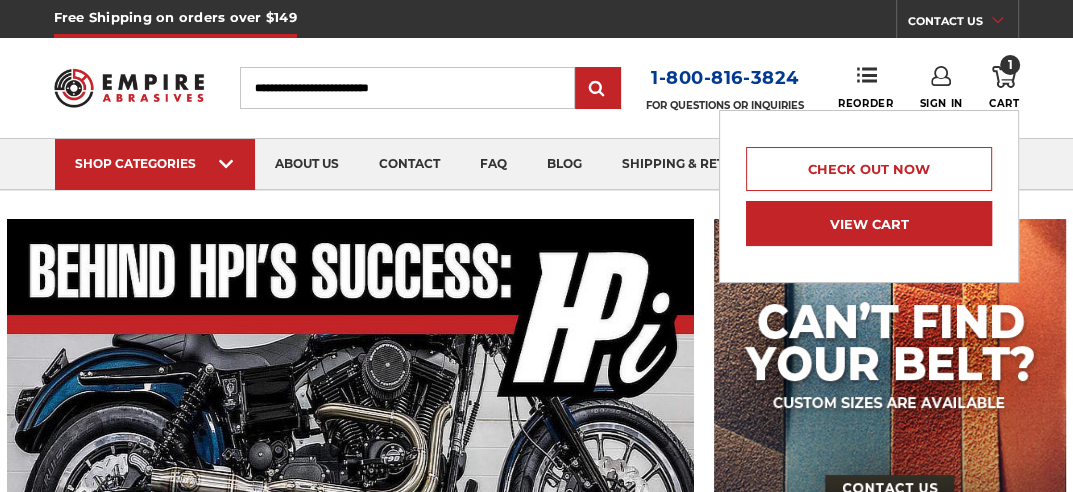 click on "View Cart" at bounding box center (869, 223) 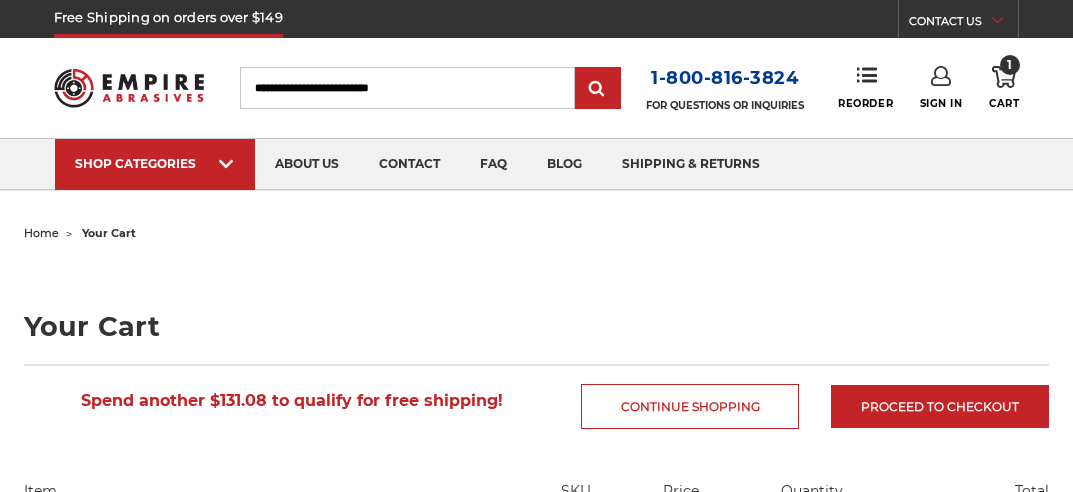 scroll, scrollTop: 0, scrollLeft: 0, axis: both 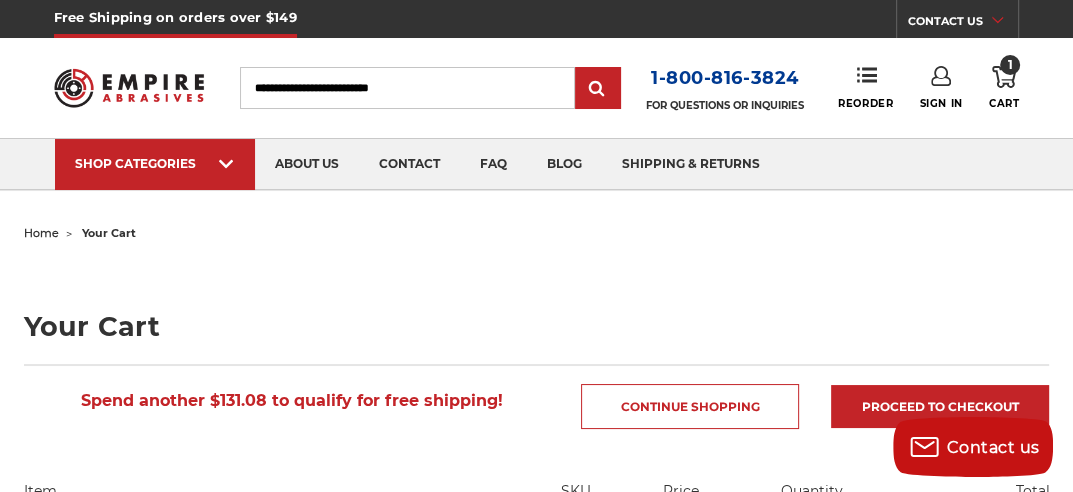 click on "Search" at bounding box center (407, 88) 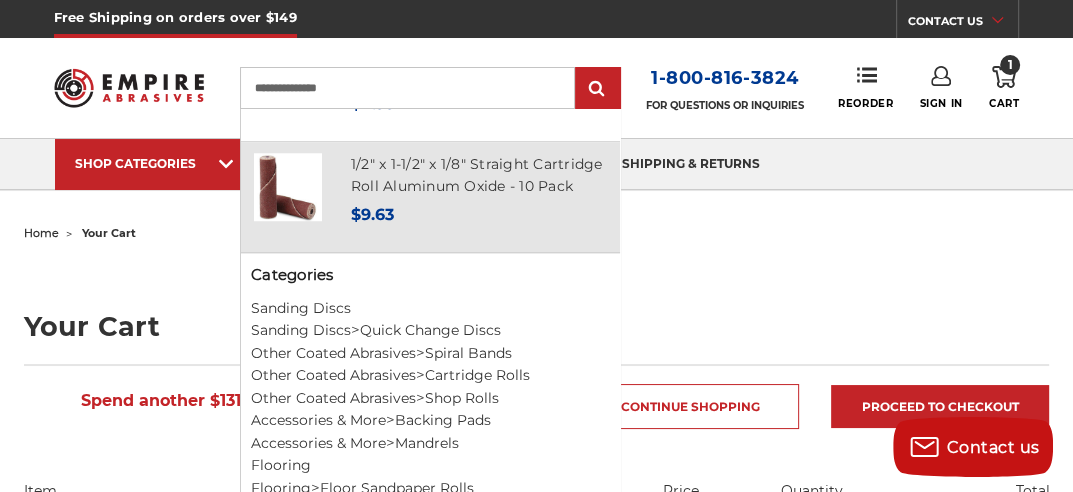 scroll, scrollTop: 1342, scrollLeft: 0, axis: vertical 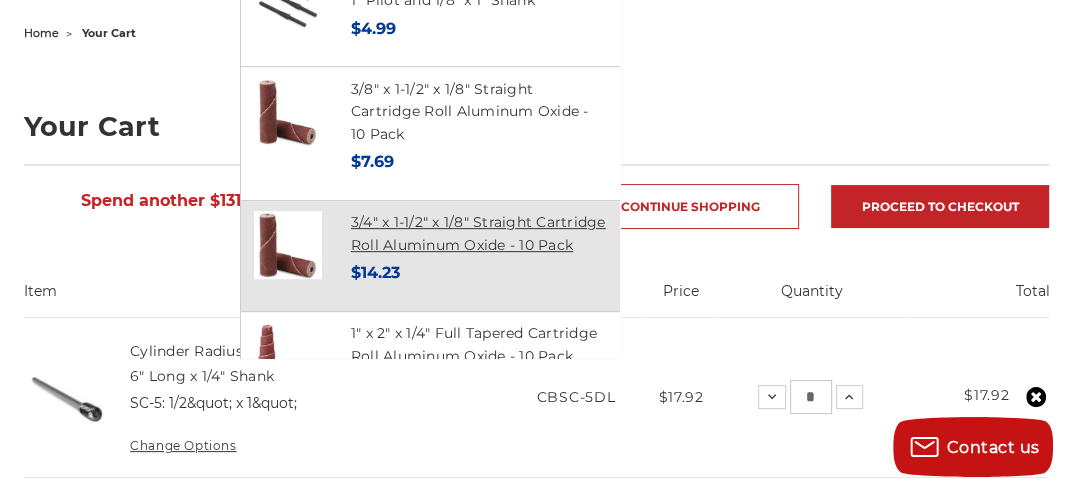 type on "**********" 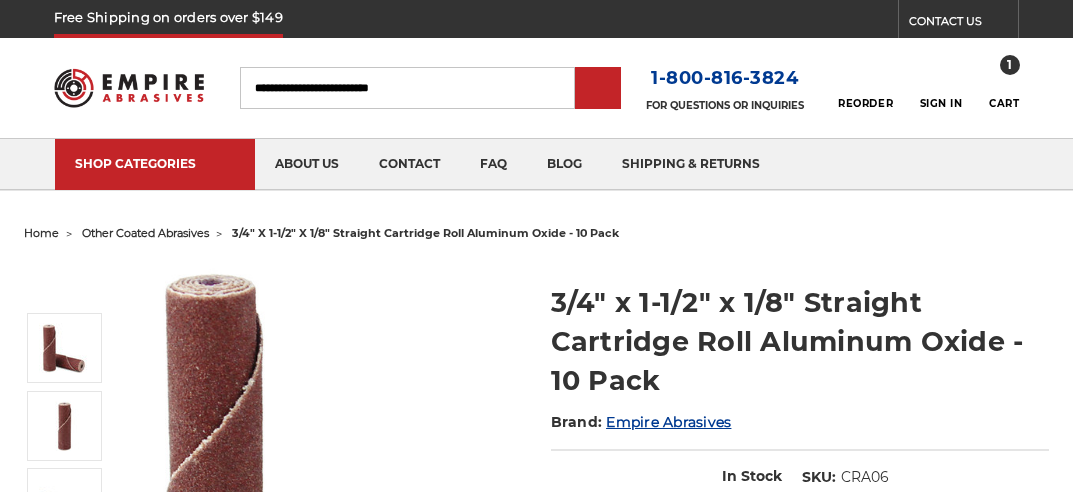 scroll, scrollTop: 0, scrollLeft: 0, axis: both 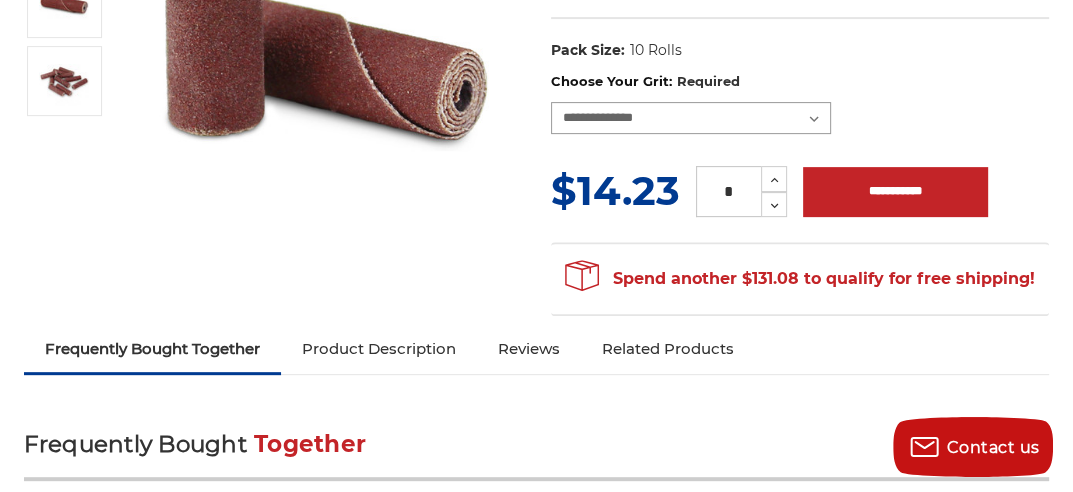 click on "**********" at bounding box center [691, 118] 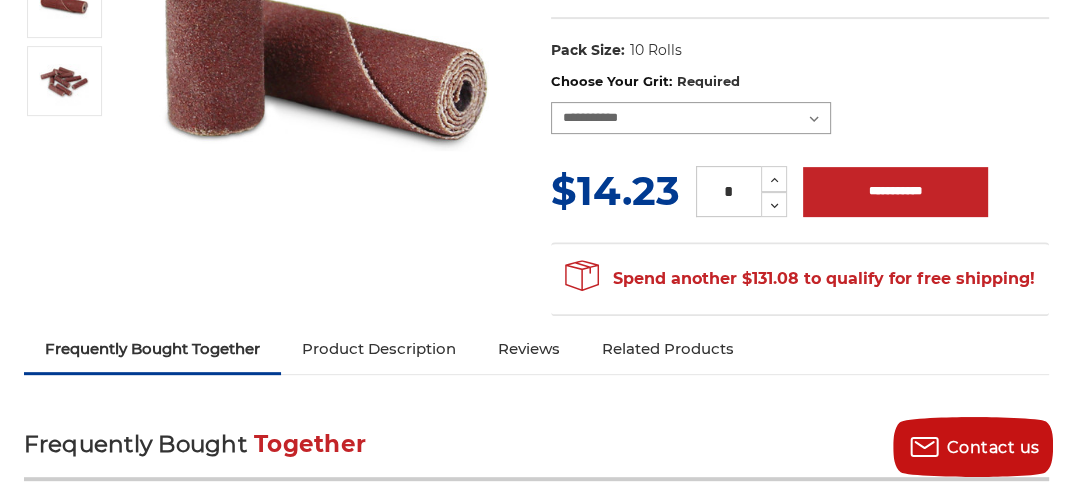 click on "**********" at bounding box center (691, 118) 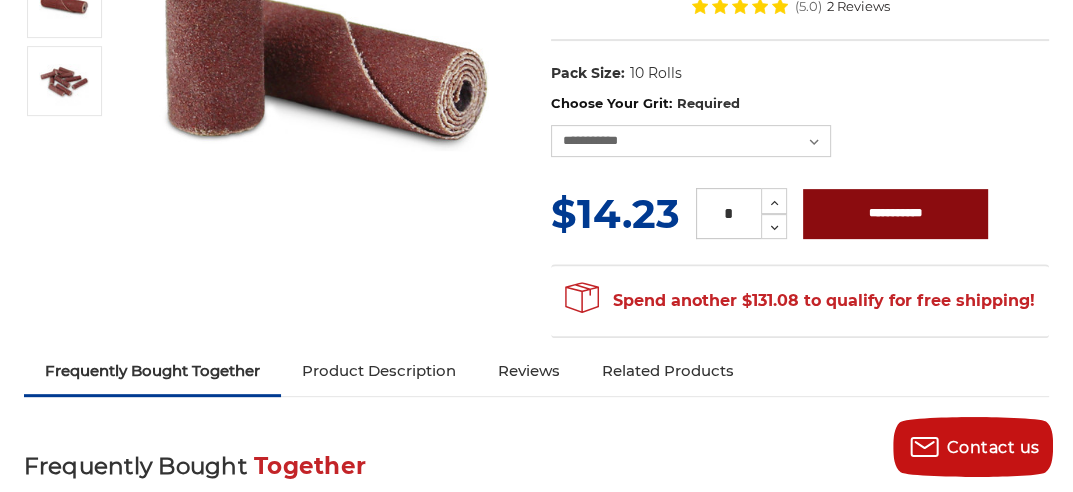 click on "**********" at bounding box center [895, 214] 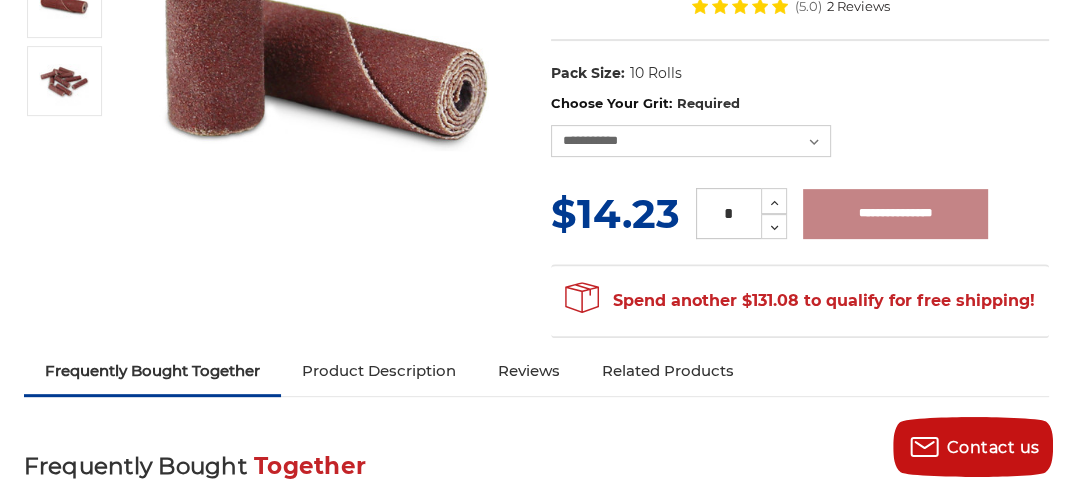 type on "**********" 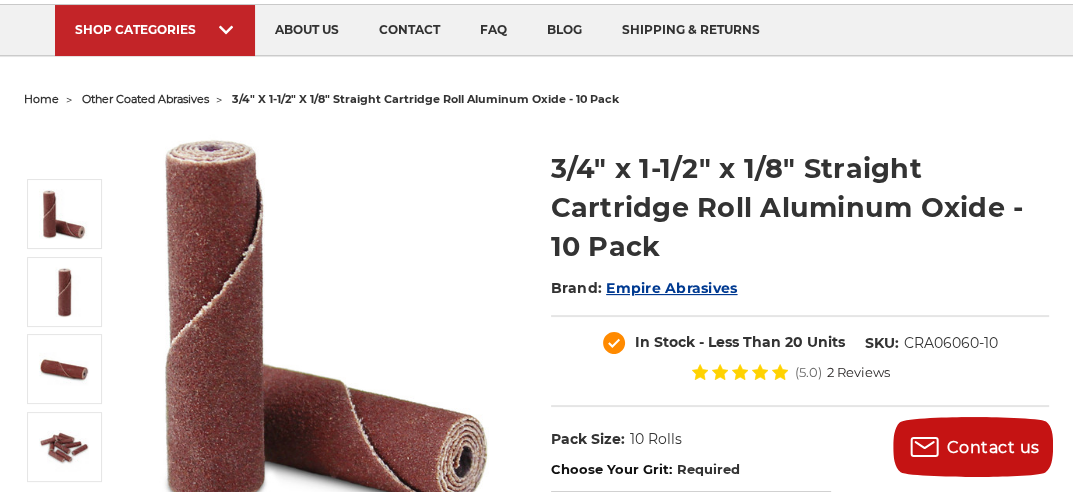 scroll, scrollTop: 100, scrollLeft: 0, axis: vertical 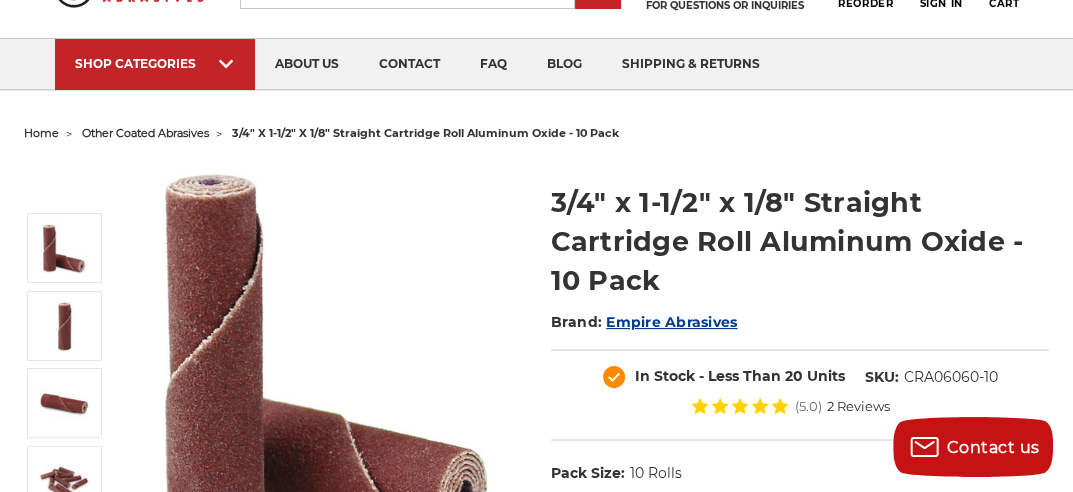 click on "other coated abrasives" at bounding box center (145, 133) 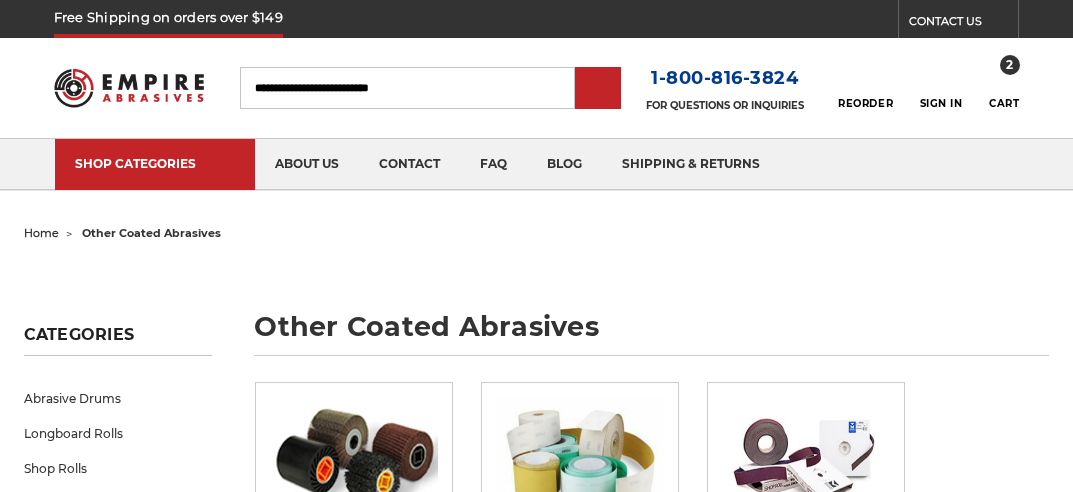 scroll, scrollTop: 0, scrollLeft: 0, axis: both 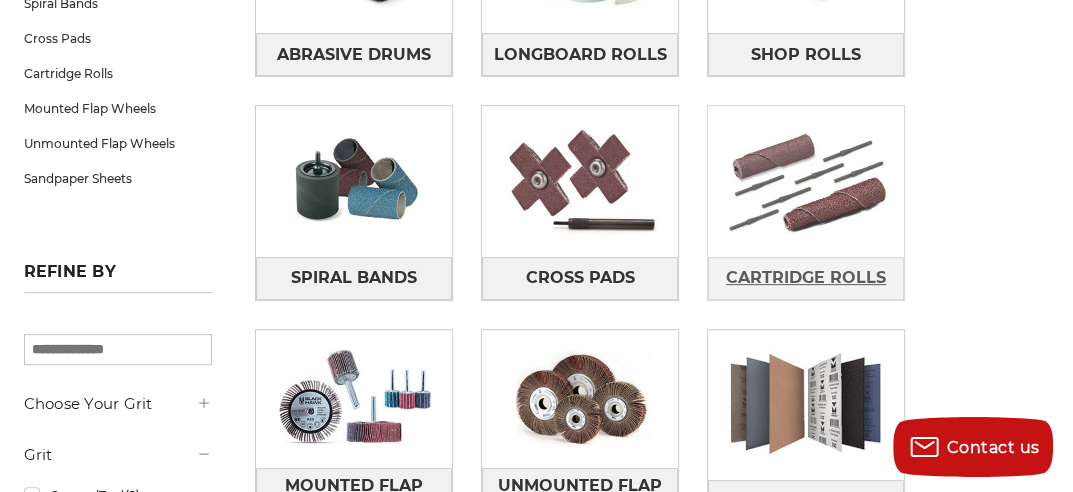 click on "Cartridge Rolls" at bounding box center [806, 278] 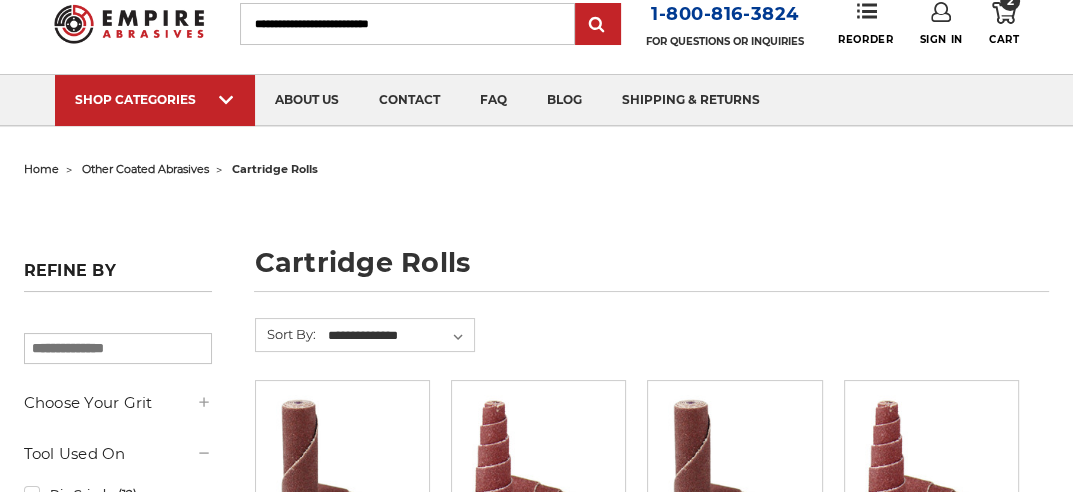 scroll, scrollTop: 100, scrollLeft: 0, axis: vertical 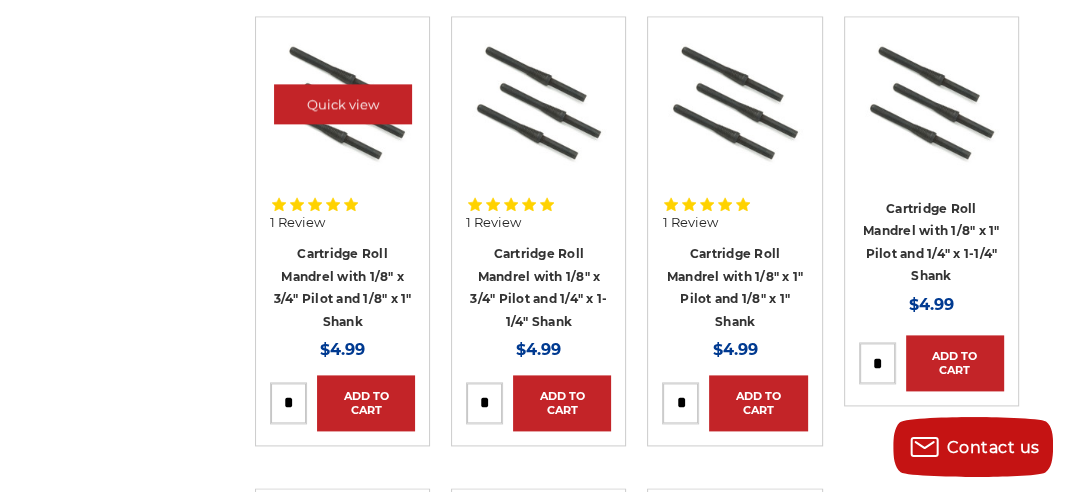 click at bounding box center [342, 103] 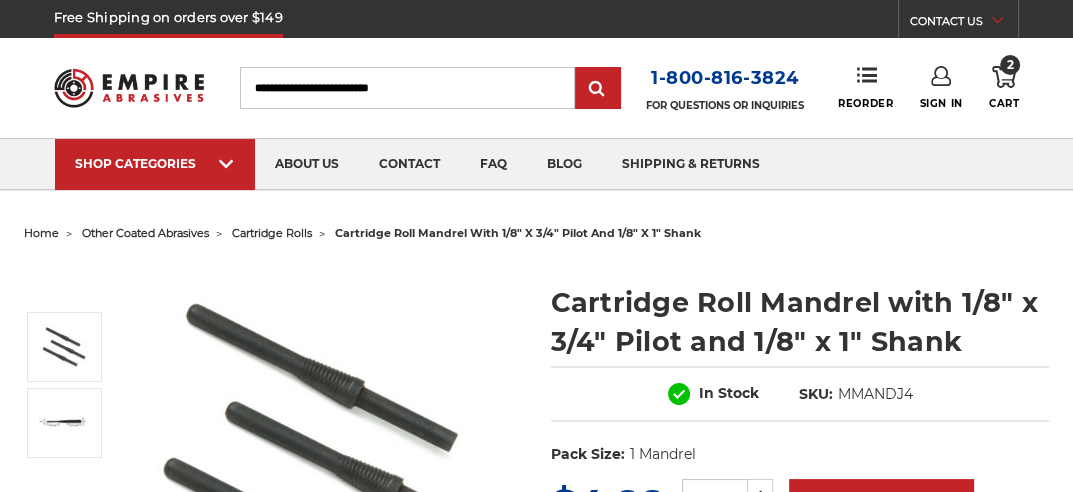 scroll, scrollTop: 100, scrollLeft: 0, axis: vertical 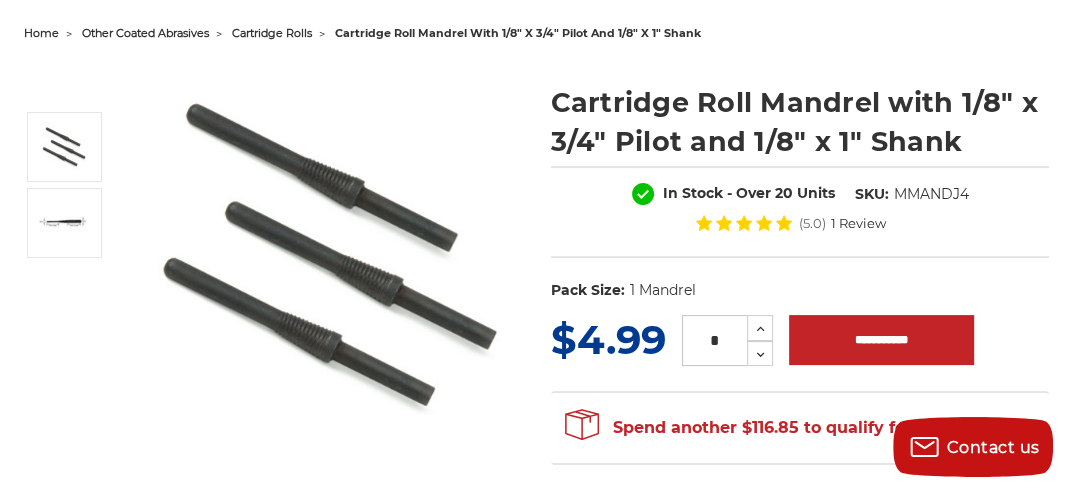 click at bounding box center [328, 256] 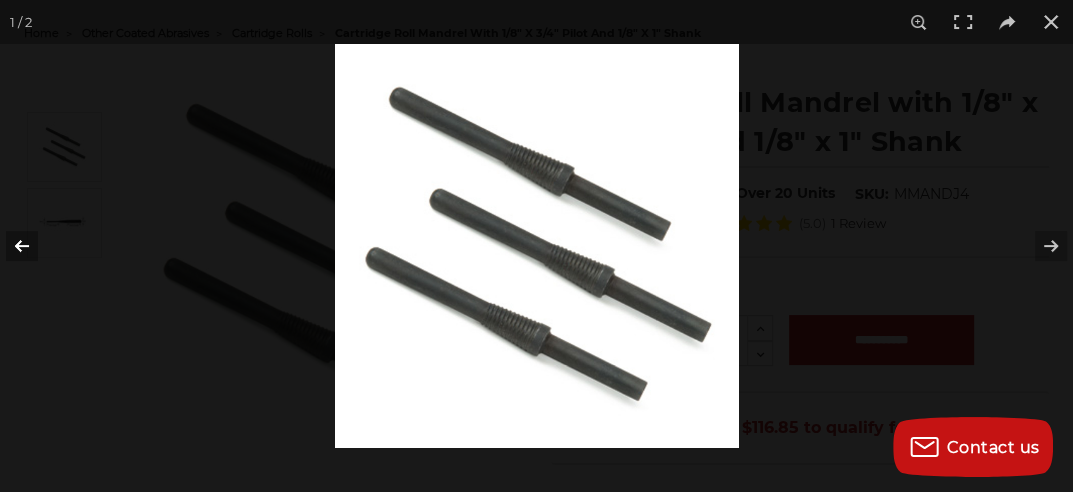 click at bounding box center (35, 246) 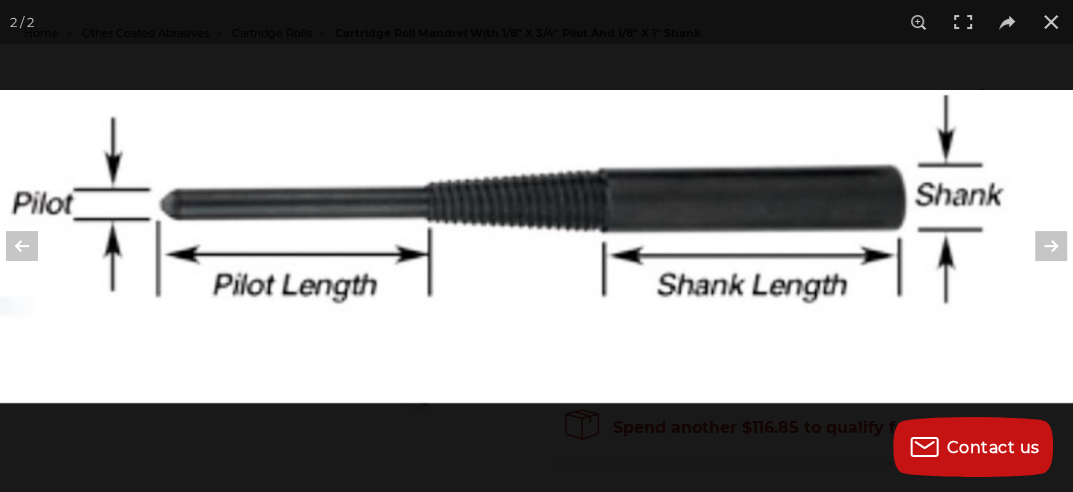 click at bounding box center (536, 246) 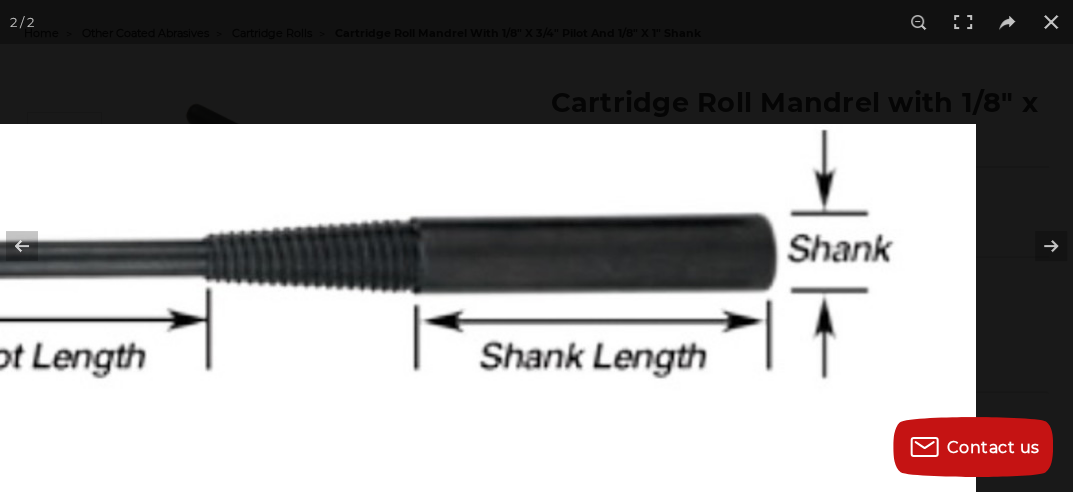 click on "Free Shipping on orders over $149
CONTACT US
Monday - Friday (excluding holidays), 9:00am - 5:00pm EST.
FAQs
Email Us
Shipping & Returns
CALL US
Toggle menu
Menu
Search
1-800-816-3824
FOR QUESTIONS OR INQUIRIES" at bounding box center [536, 1723] 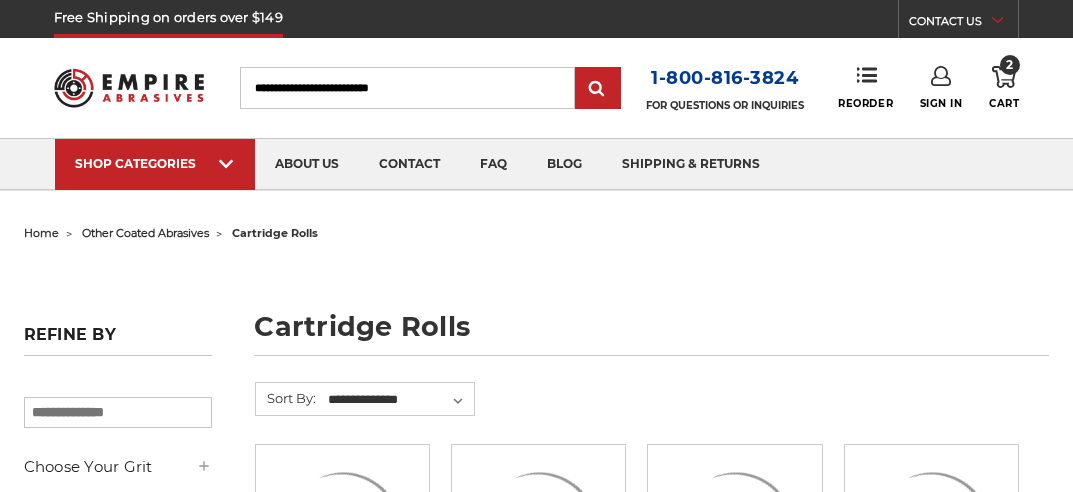 scroll, scrollTop: 1749, scrollLeft: 0, axis: vertical 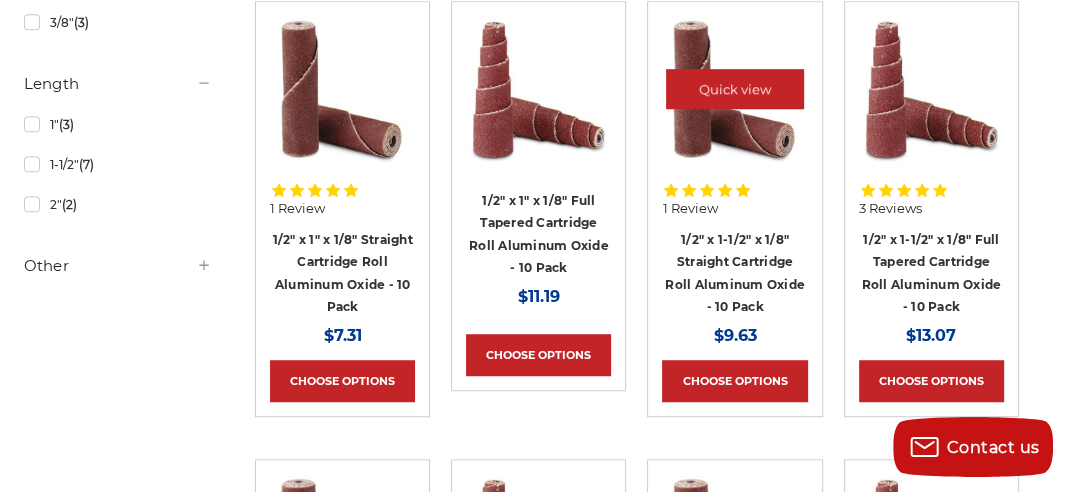 click at bounding box center [734, 88] 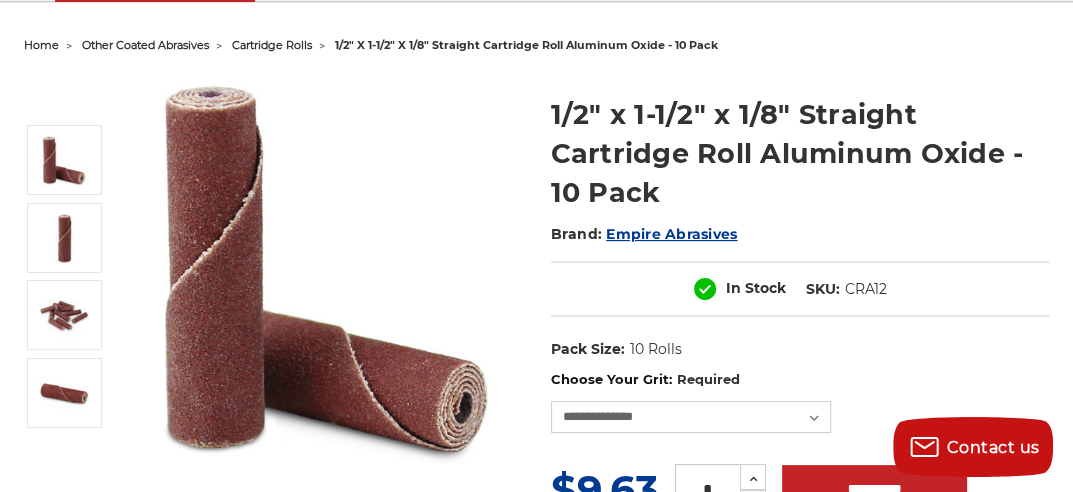 scroll, scrollTop: 200, scrollLeft: 0, axis: vertical 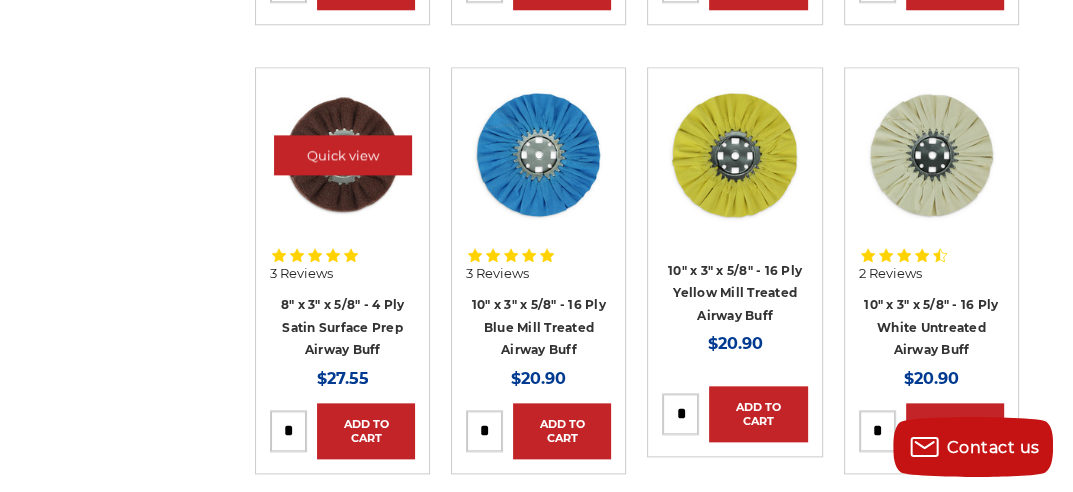 click at bounding box center (342, 154) 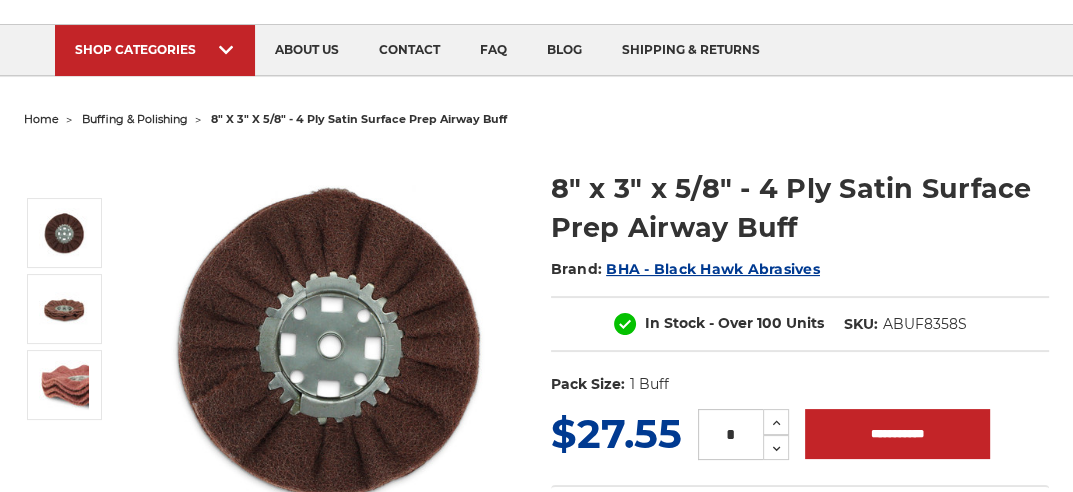 scroll, scrollTop: 200, scrollLeft: 0, axis: vertical 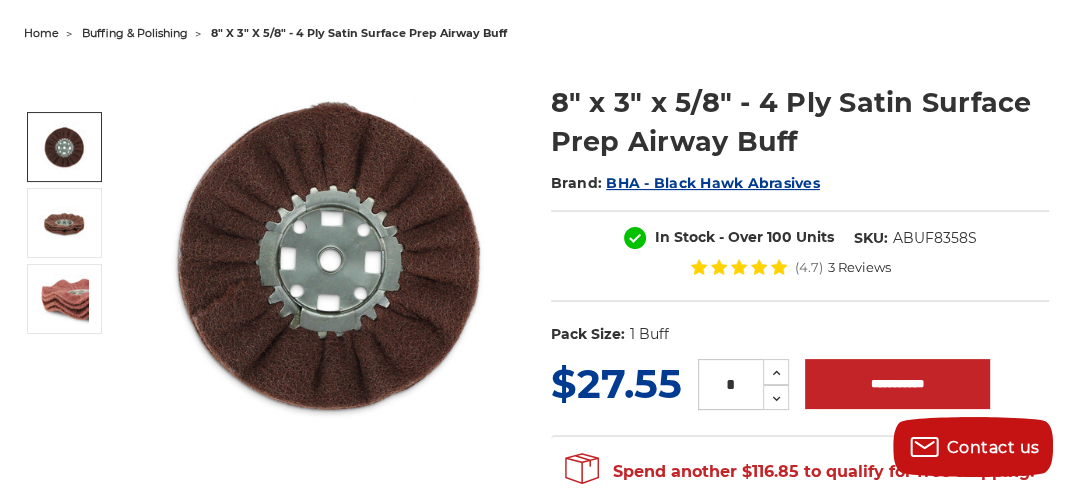 click at bounding box center (328, 256) 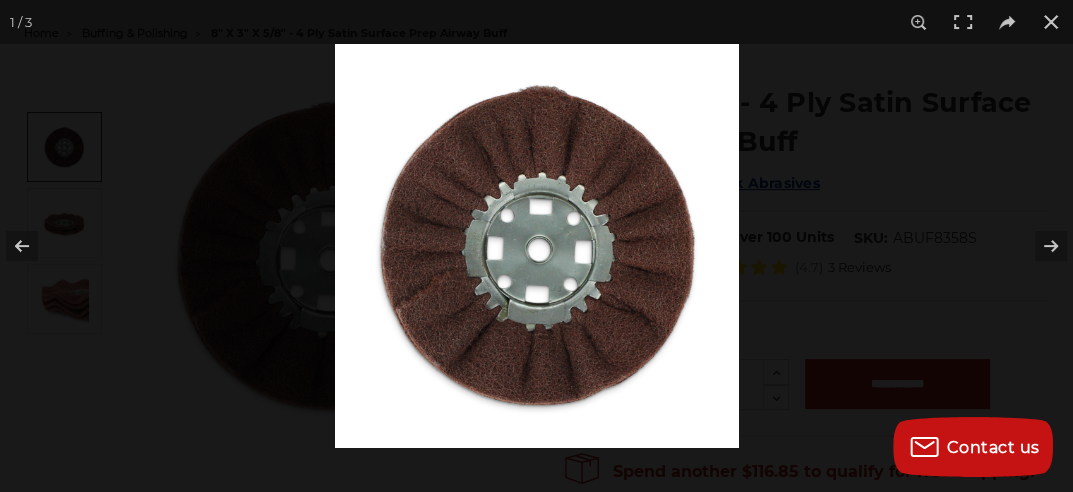 click at bounding box center (537, 246) 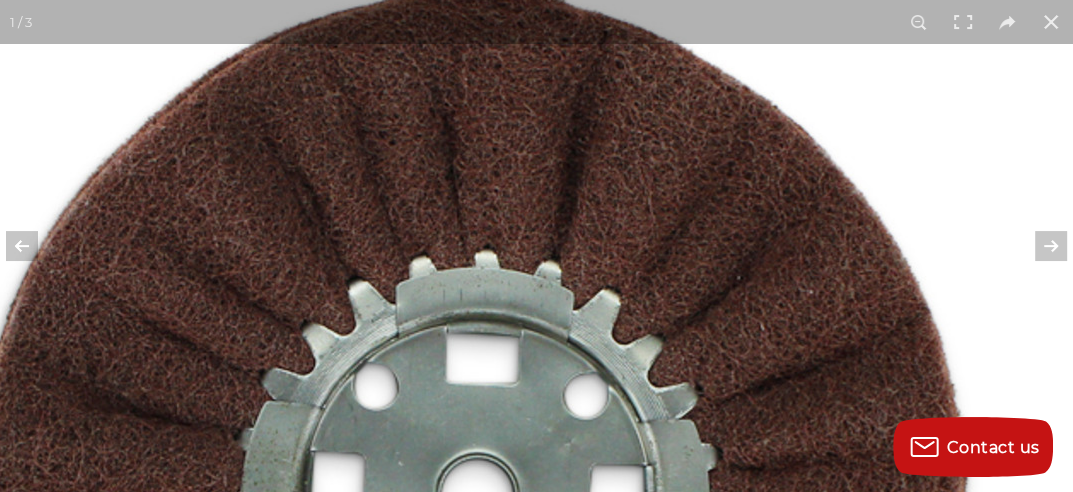 click at bounding box center [470, 484] 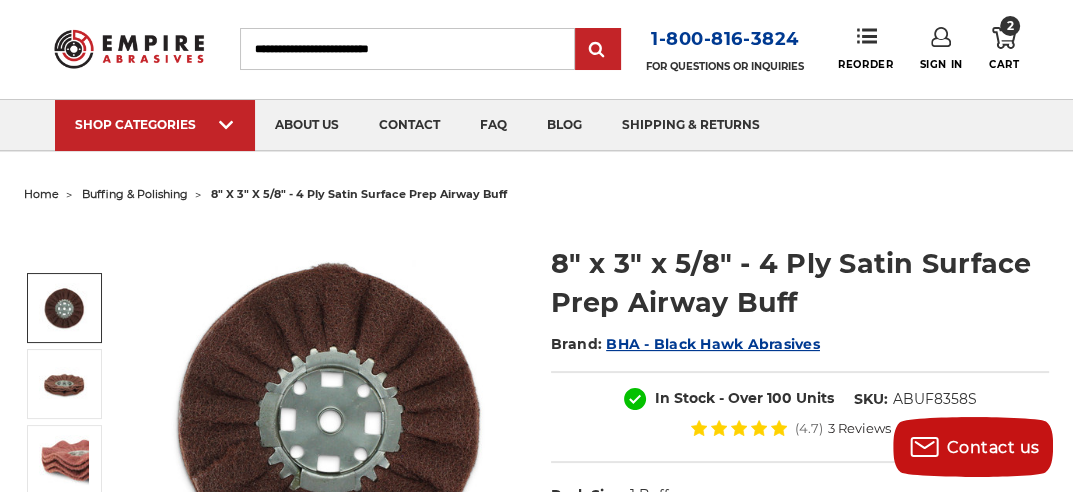 scroll, scrollTop: 0, scrollLeft: 0, axis: both 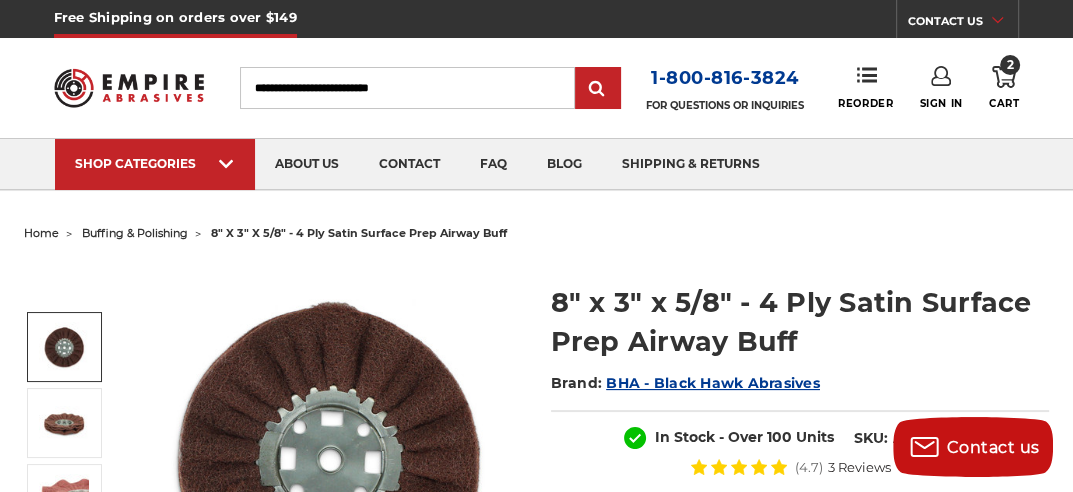 click on "Search" at bounding box center [407, 88] 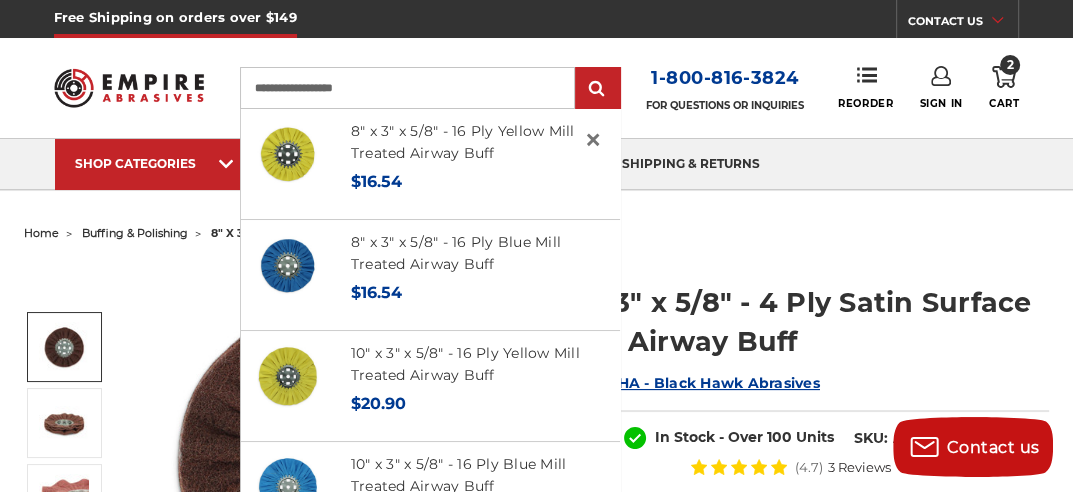 type on "**********" 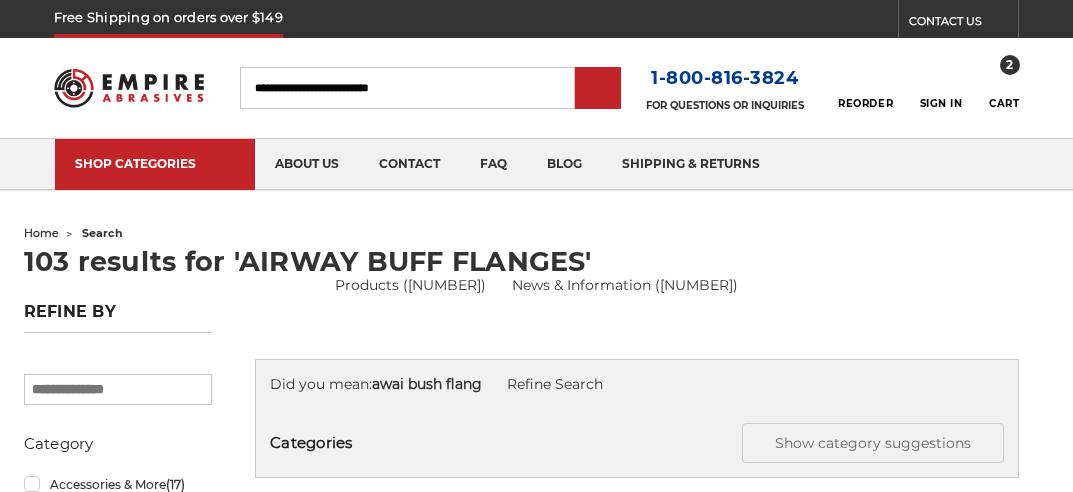 scroll, scrollTop: 0, scrollLeft: 0, axis: both 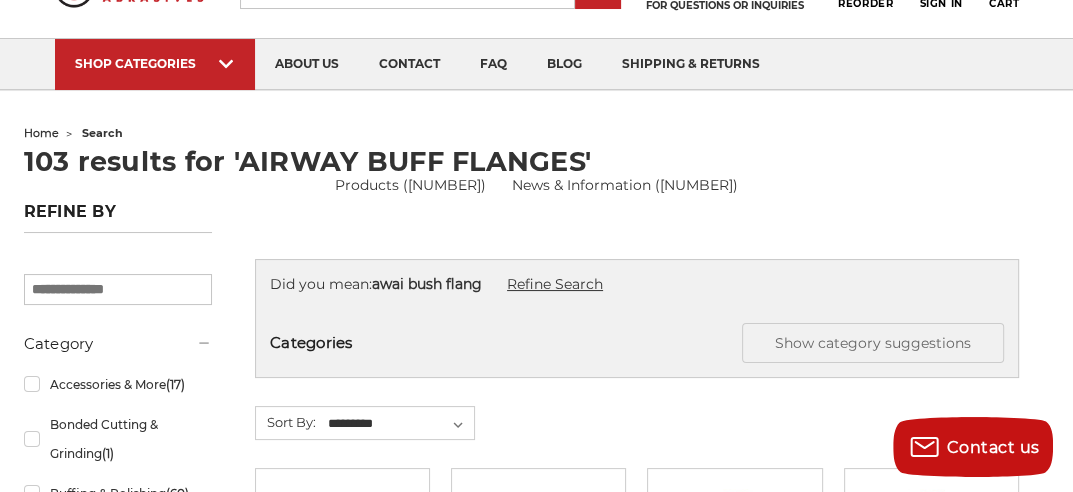 click on "Refine Search" at bounding box center (555, 284) 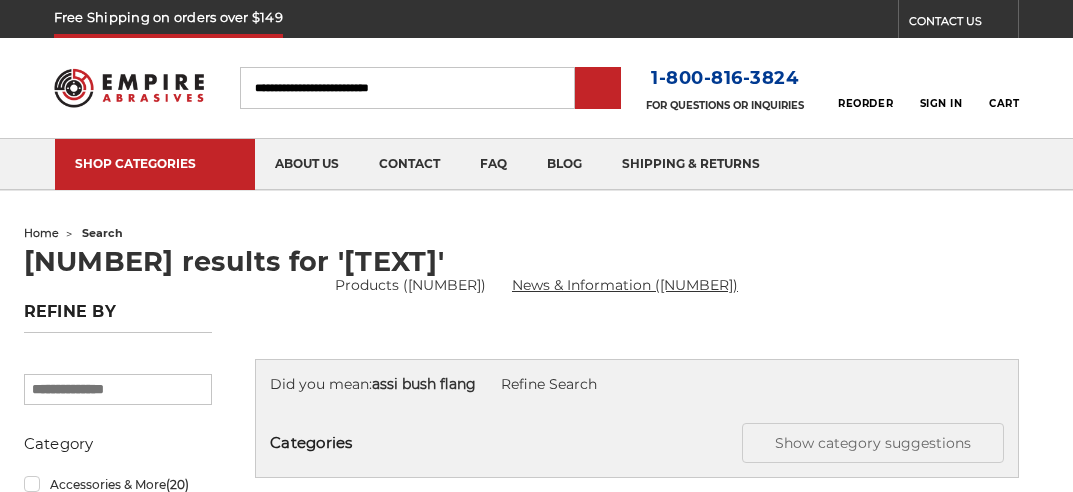 scroll, scrollTop: 0, scrollLeft: 0, axis: both 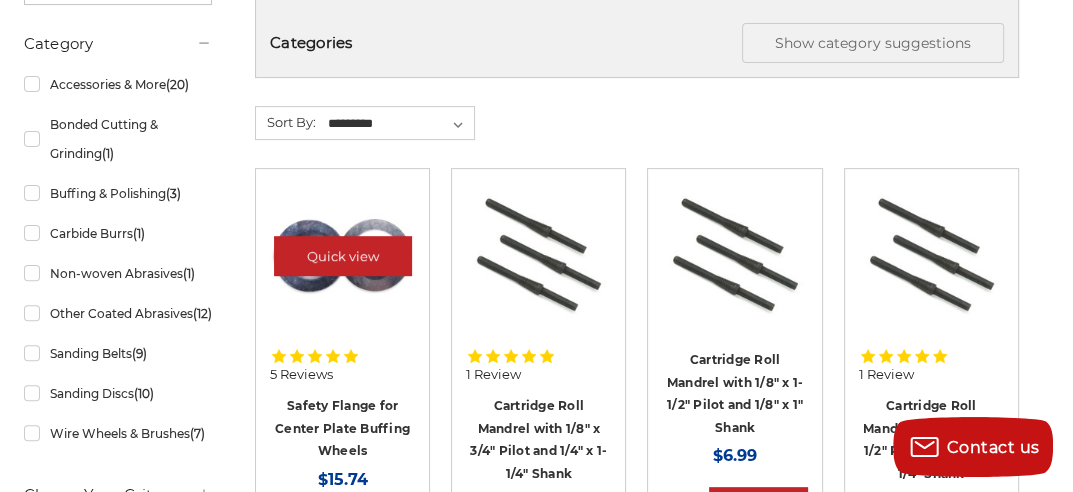 click at bounding box center (342, 255) 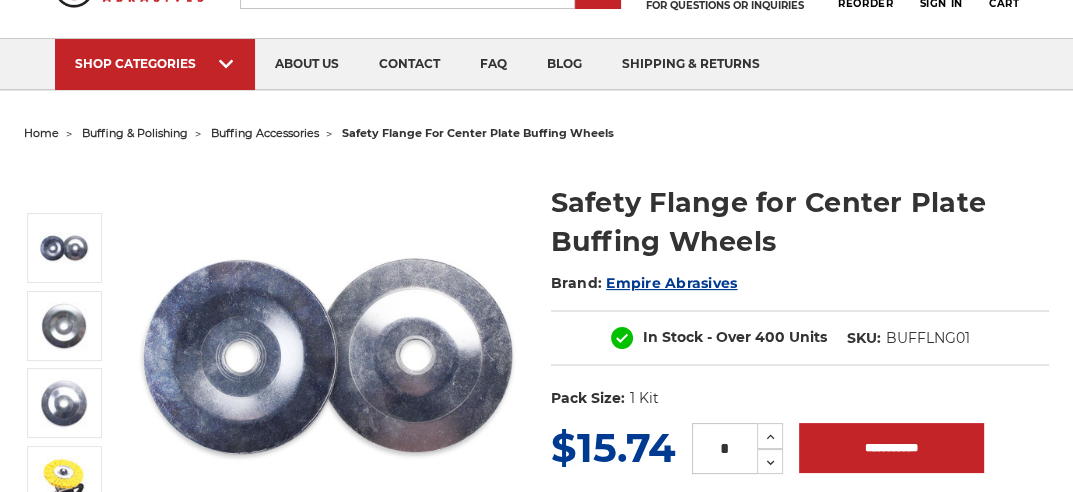scroll, scrollTop: 200, scrollLeft: 0, axis: vertical 